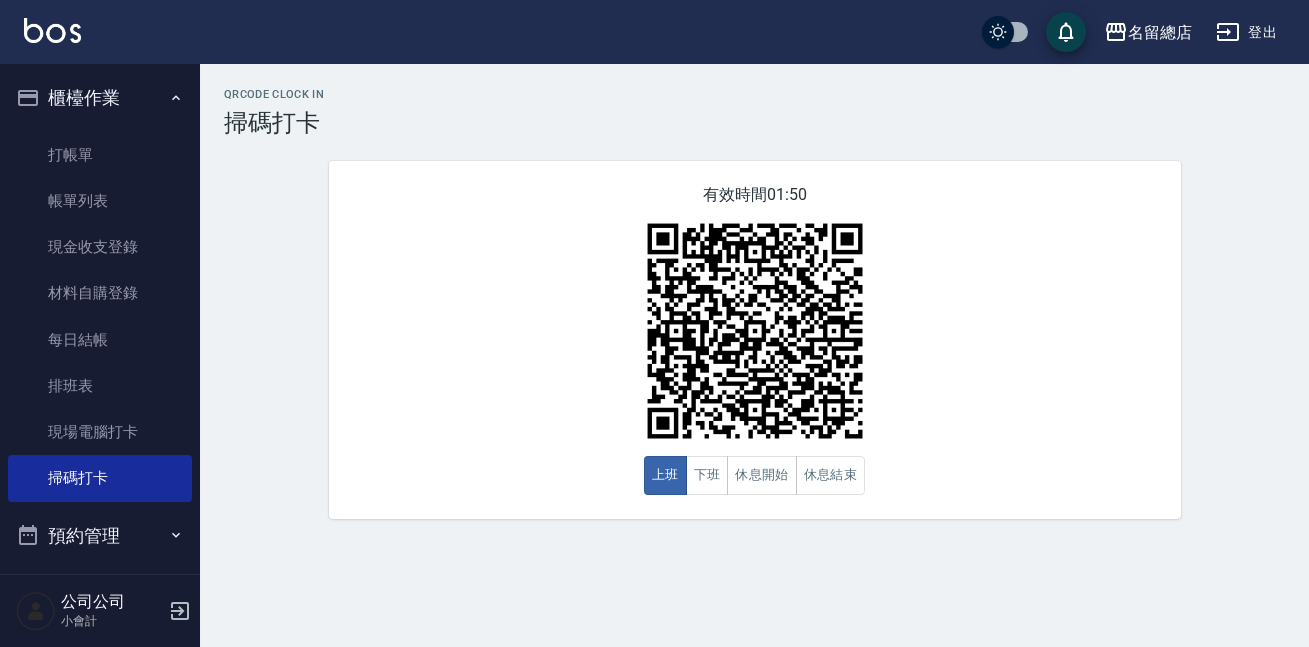 scroll, scrollTop: 0, scrollLeft: 0, axis: both 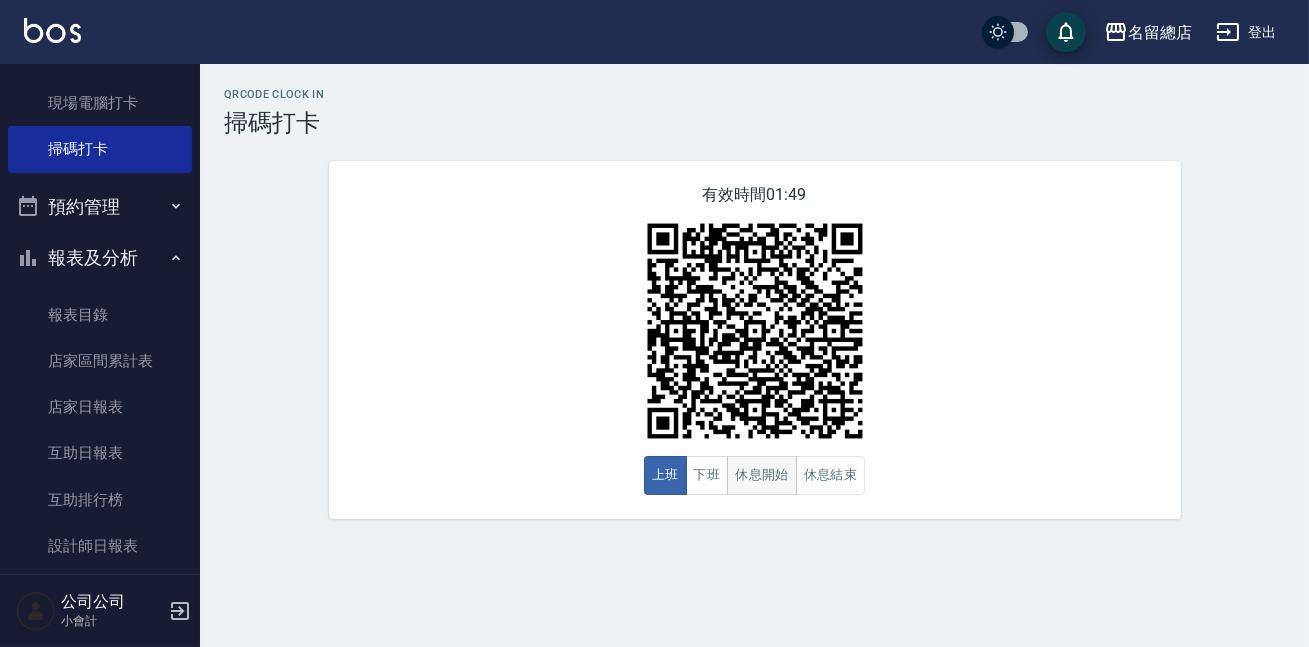 click on "休息開始" at bounding box center [762, 475] 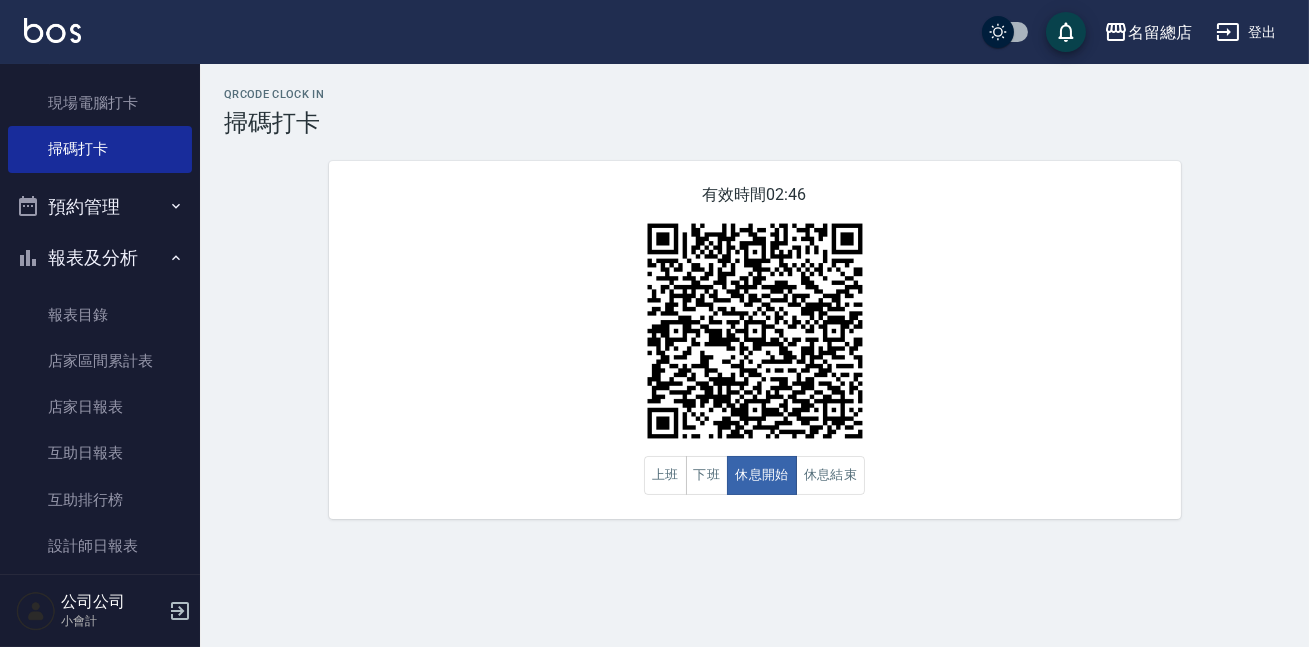 click on "有效時間 02:46 上班 下班 休息開始 休息結束" at bounding box center [755, 340] 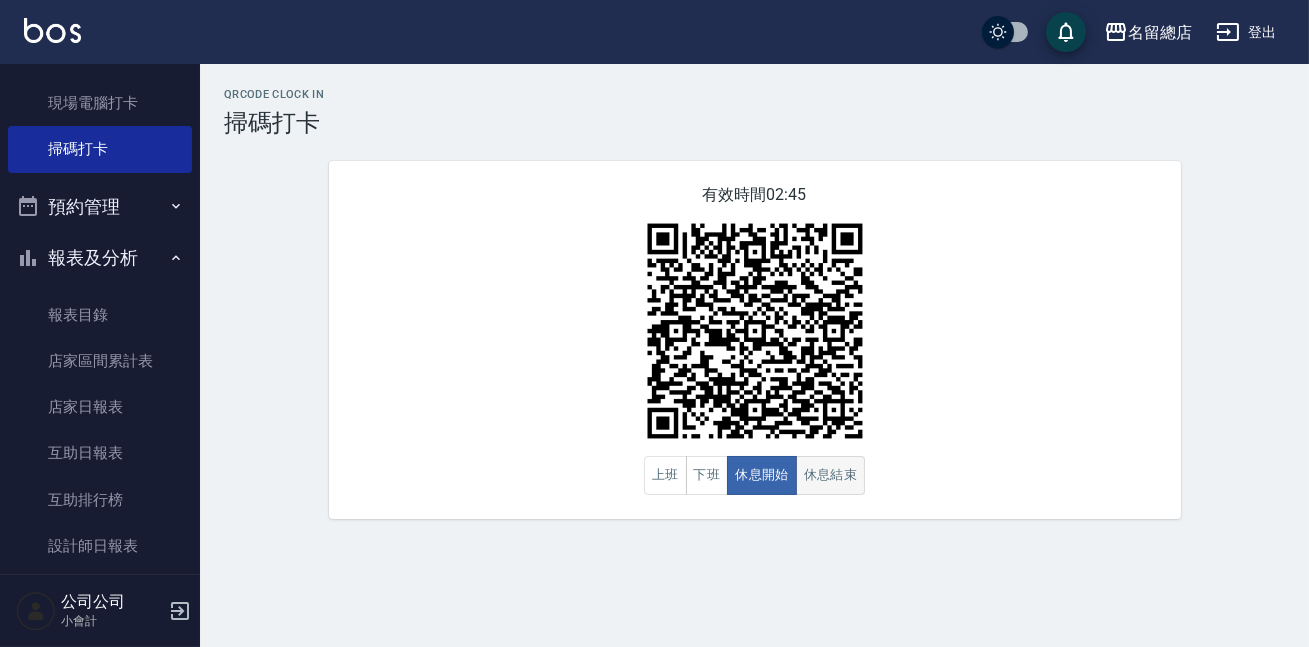 click on "休息結束" at bounding box center (831, 475) 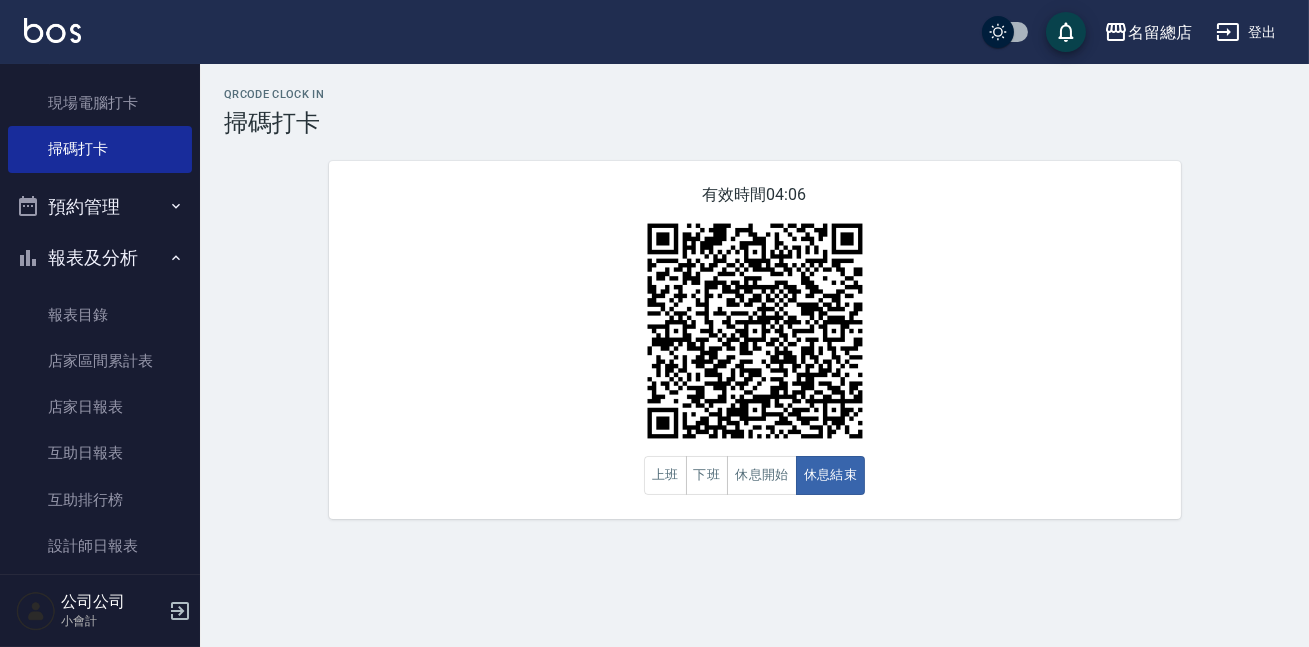 click on "有效時間 04:06 上班 下班 休息開始 休息結束" at bounding box center (755, 340) 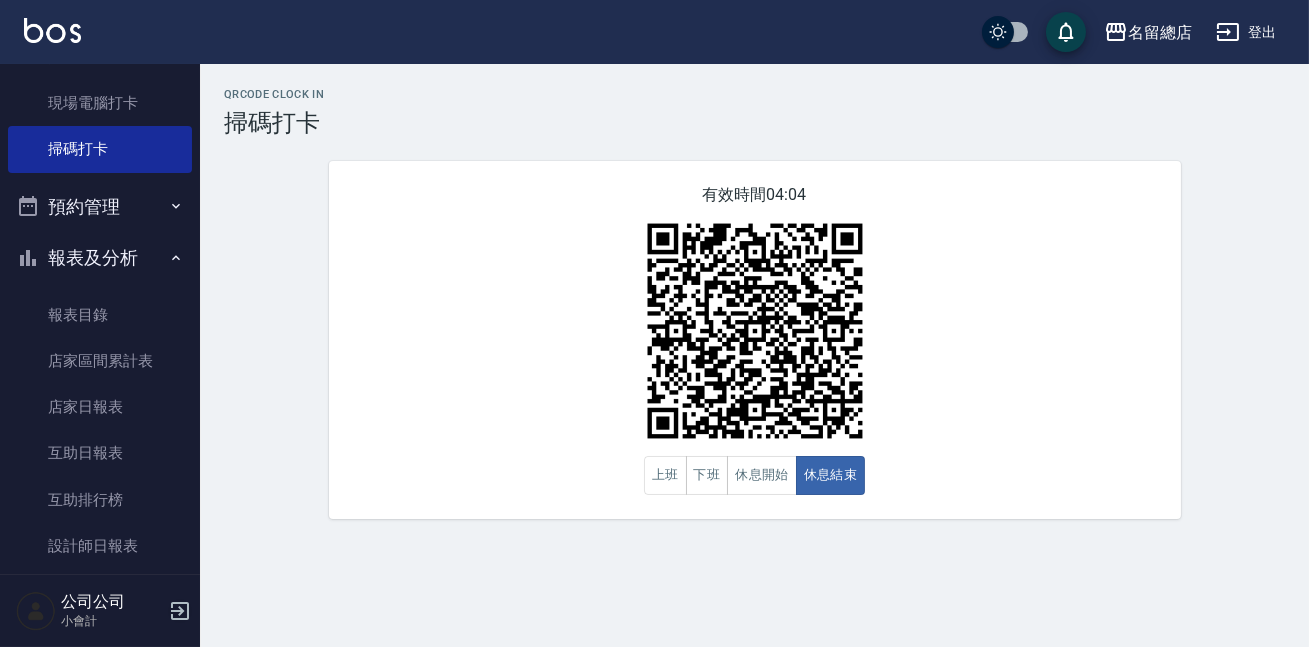 click 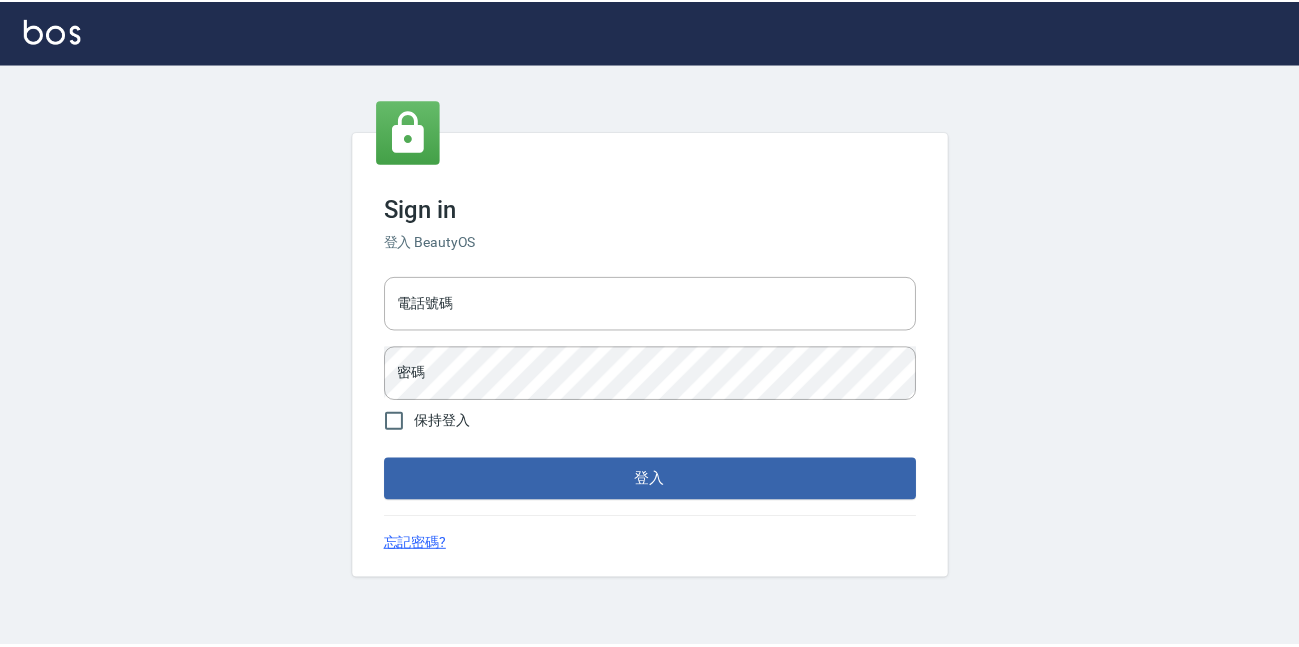 scroll, scrollTop: 0, scrollLeft: 0, axis: both 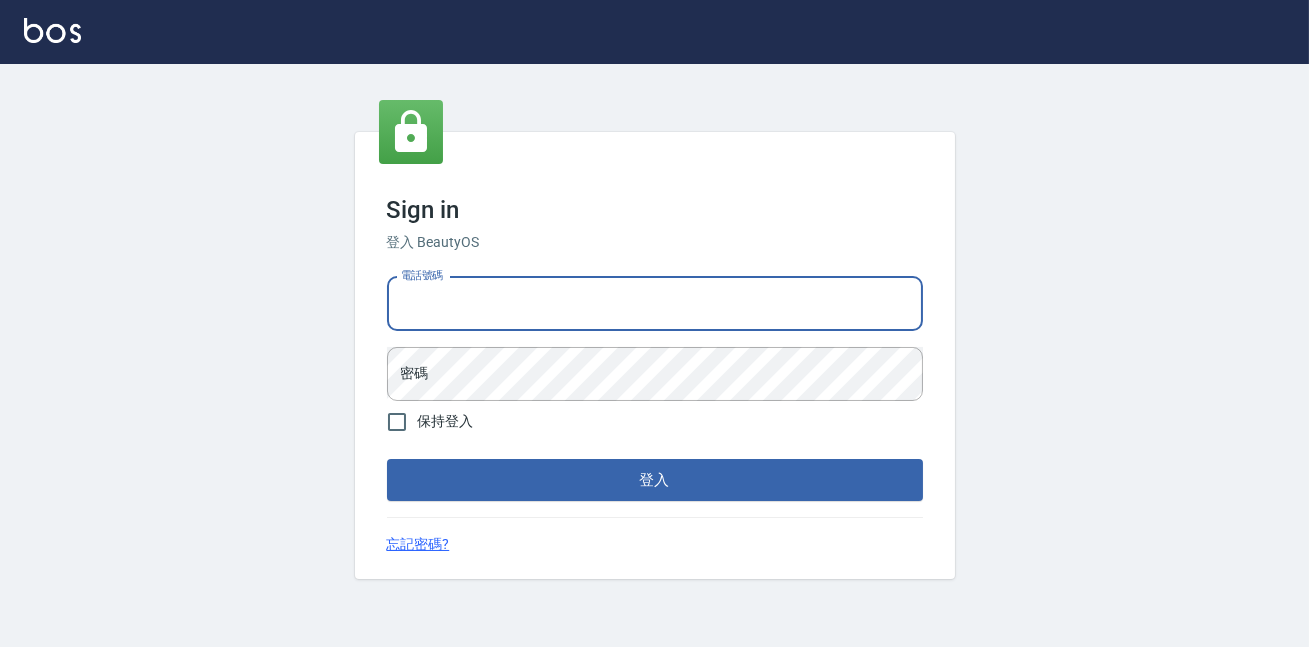 click on "電話號碼" at bounding box center (655, 304) 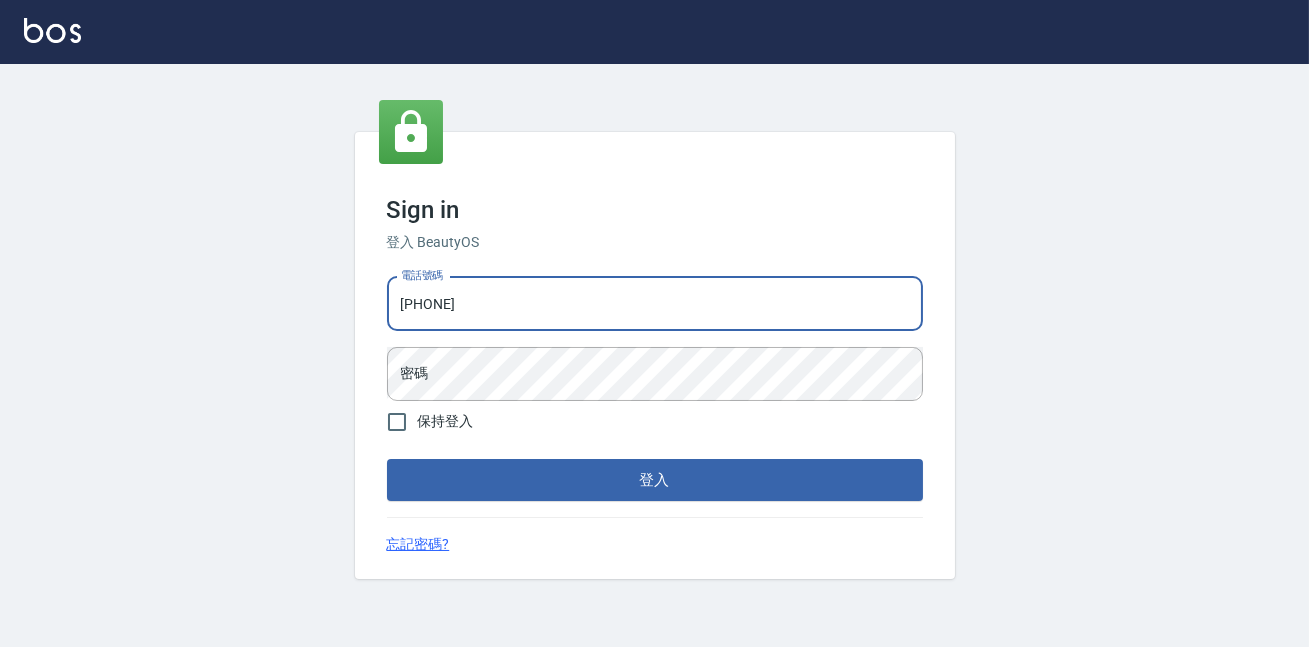 type on "[PHONE]" 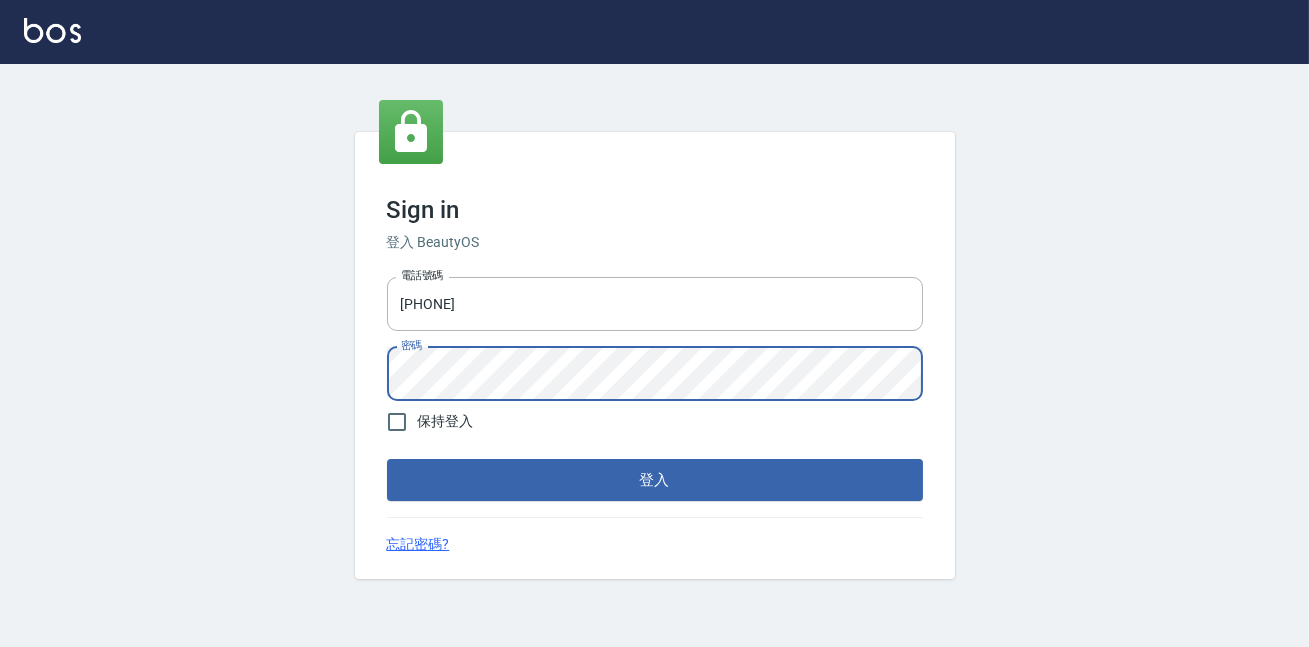 click on "登入" at bounding box center (655, 480) 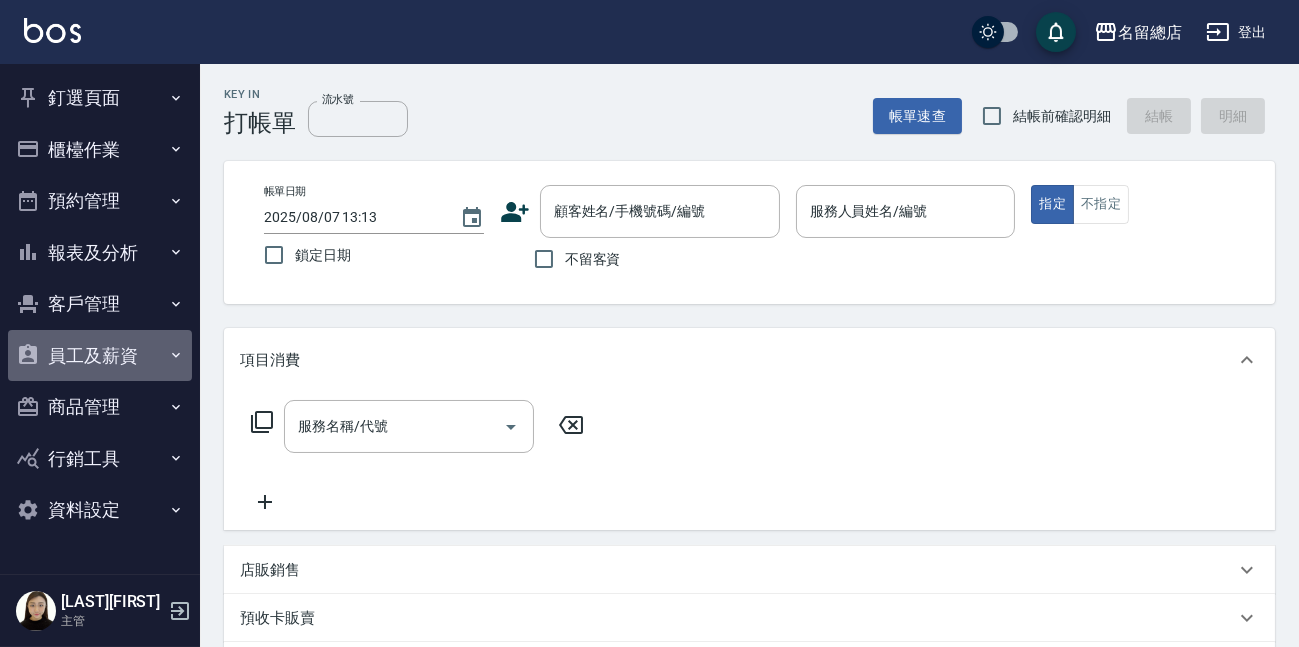 click on "員工及薪資" at bounding box center [100, 356] 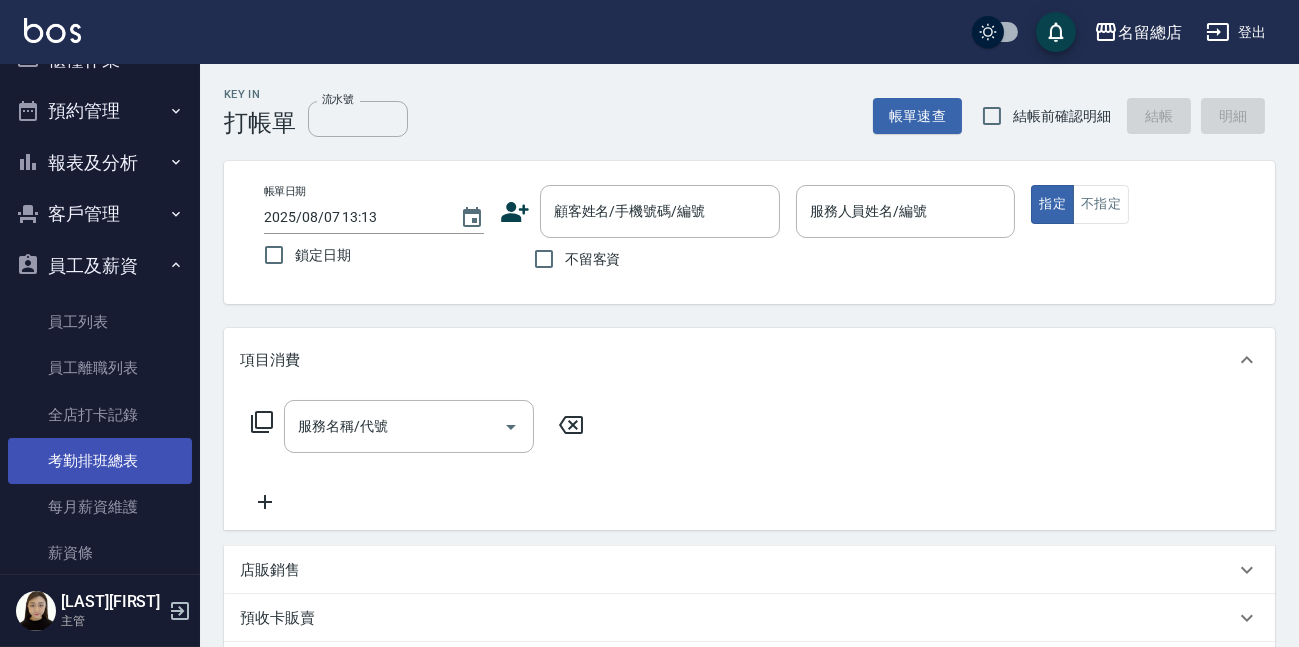 scroll, scrollTop: 272, scrollLeft: 0, axis: vertical 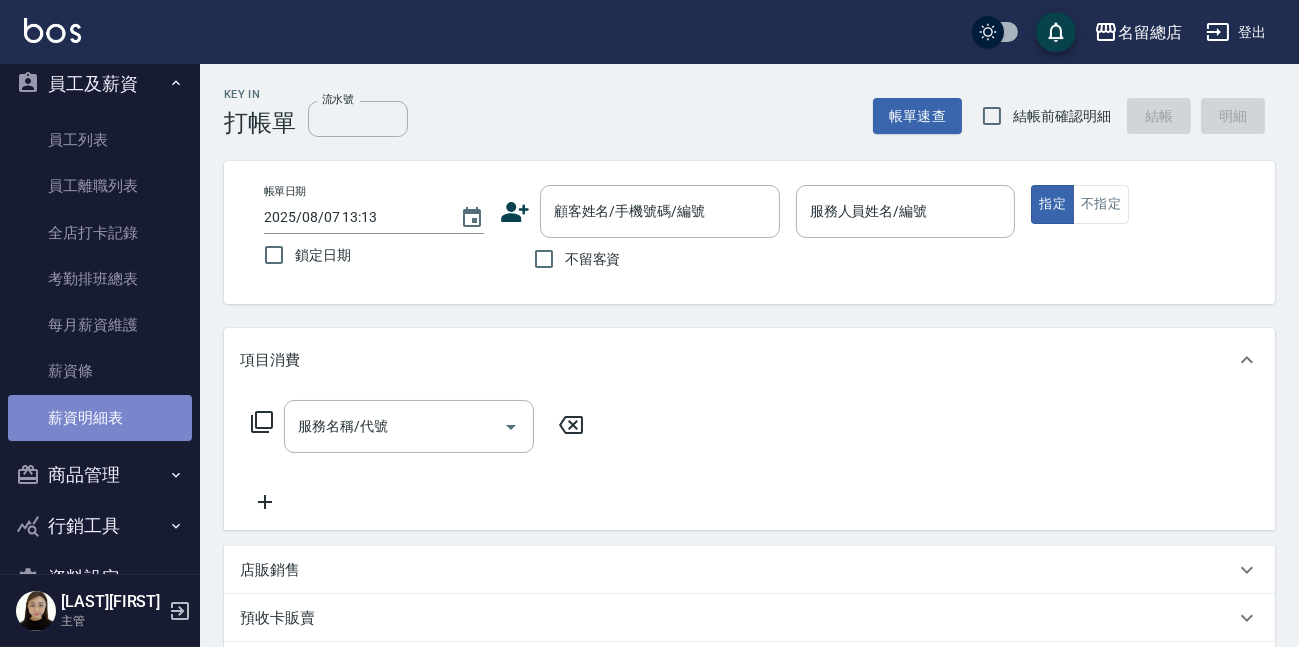 click on "薪資明細表" at bounding box center [100, 418] 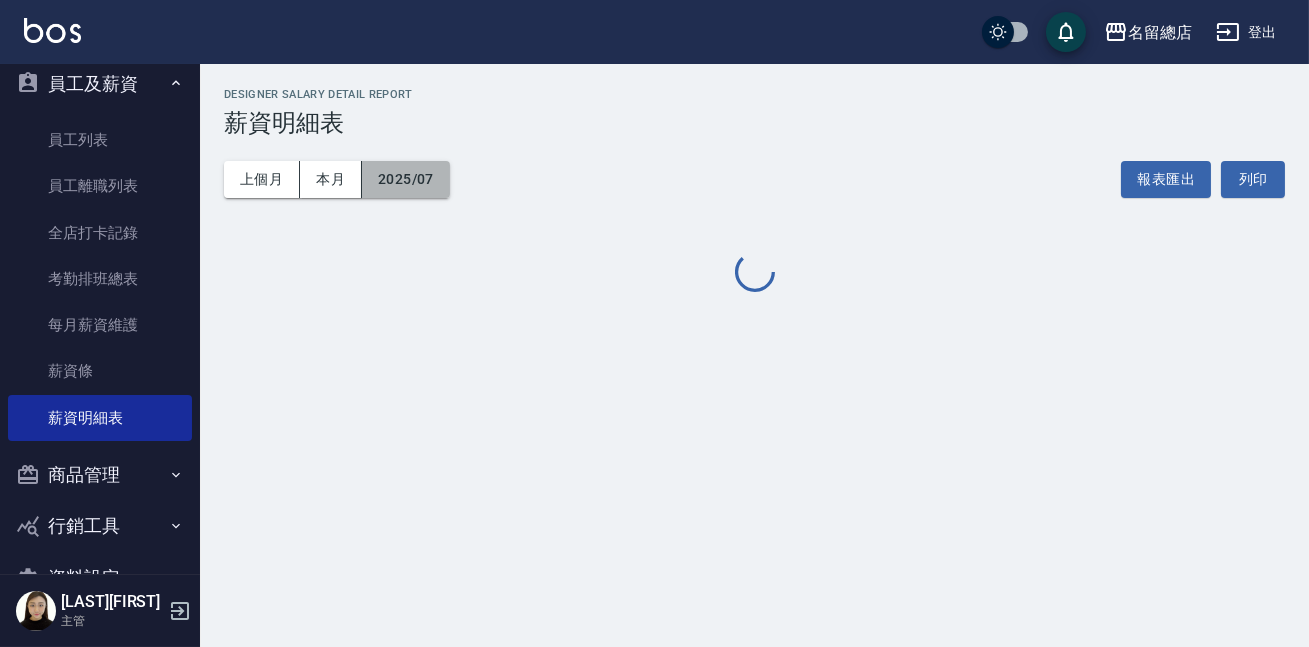 click on "2025/07" at bounding box center [406, 179] 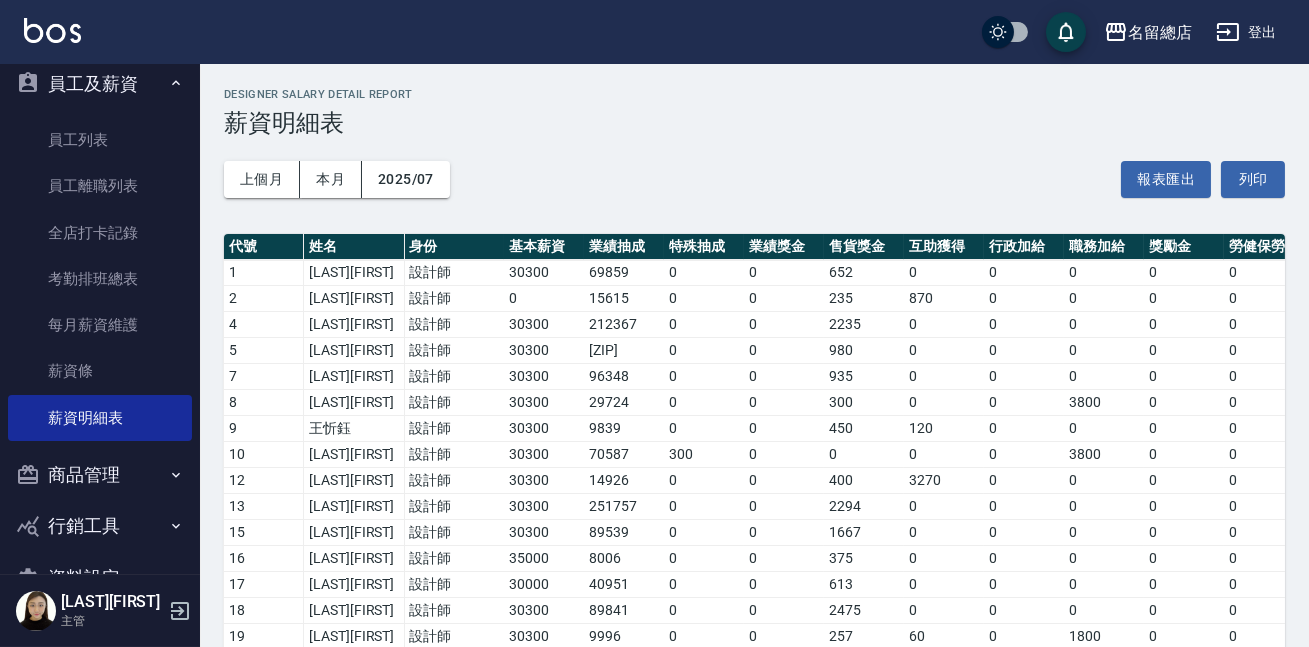 click on "0" at bounding box center [784, 507] 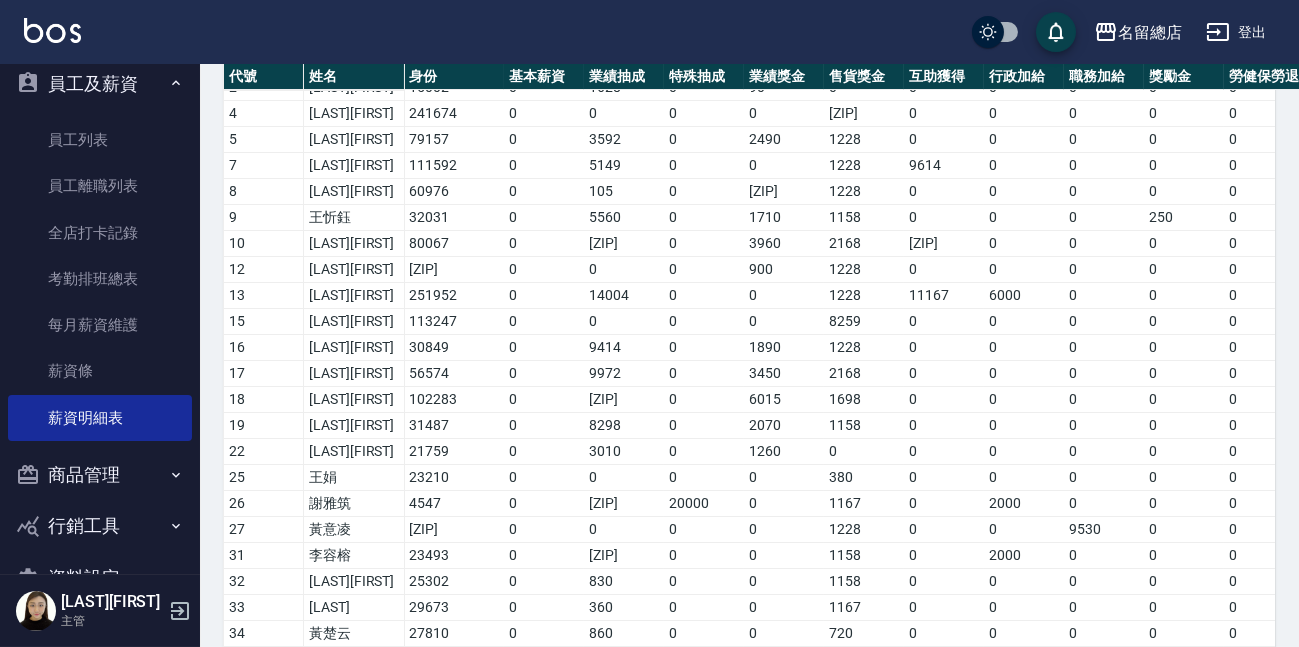 scroll, scrollTop: 818, scrollLeft: 0, axis: vertical 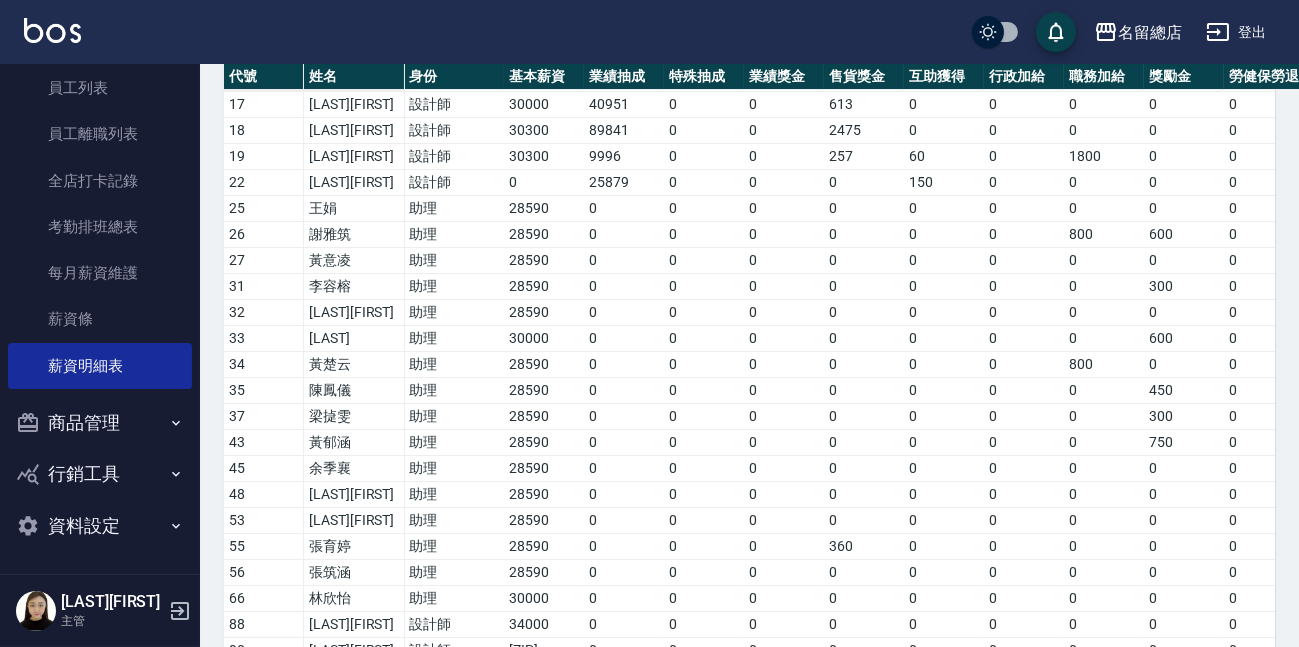 click on "登出" at bounding box center (1236, 32) 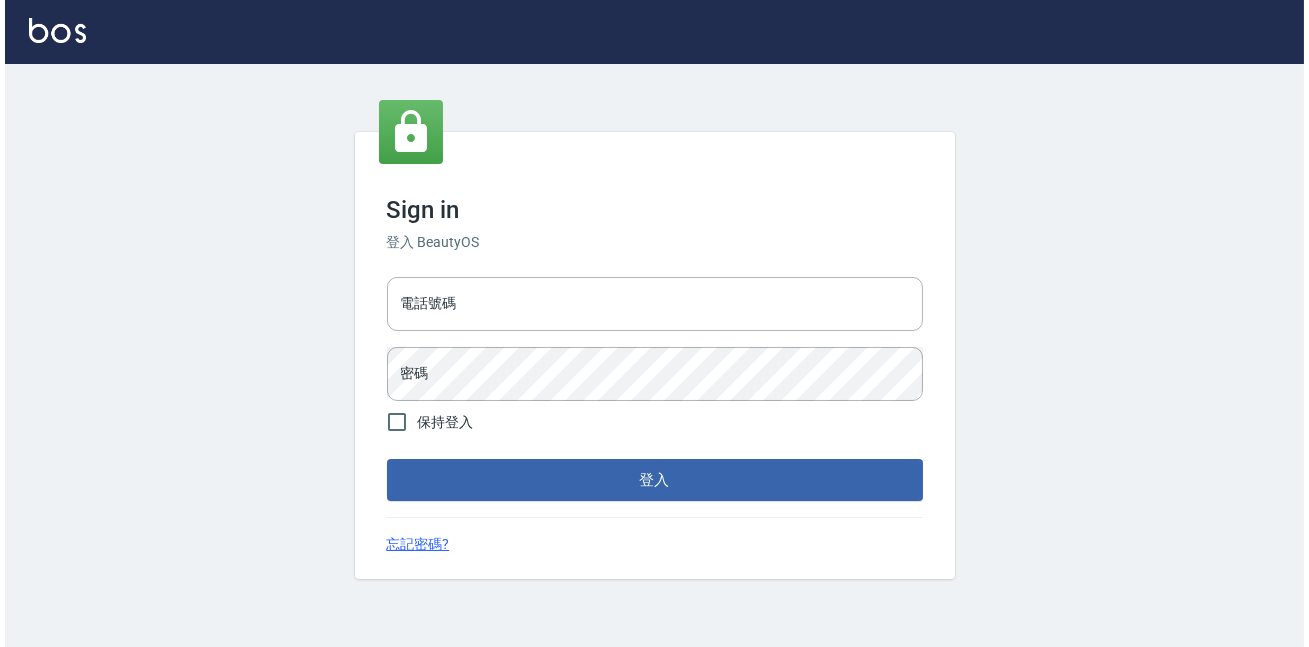 scroll, scrollTop: 0, scrollLeft: 0, axis: both 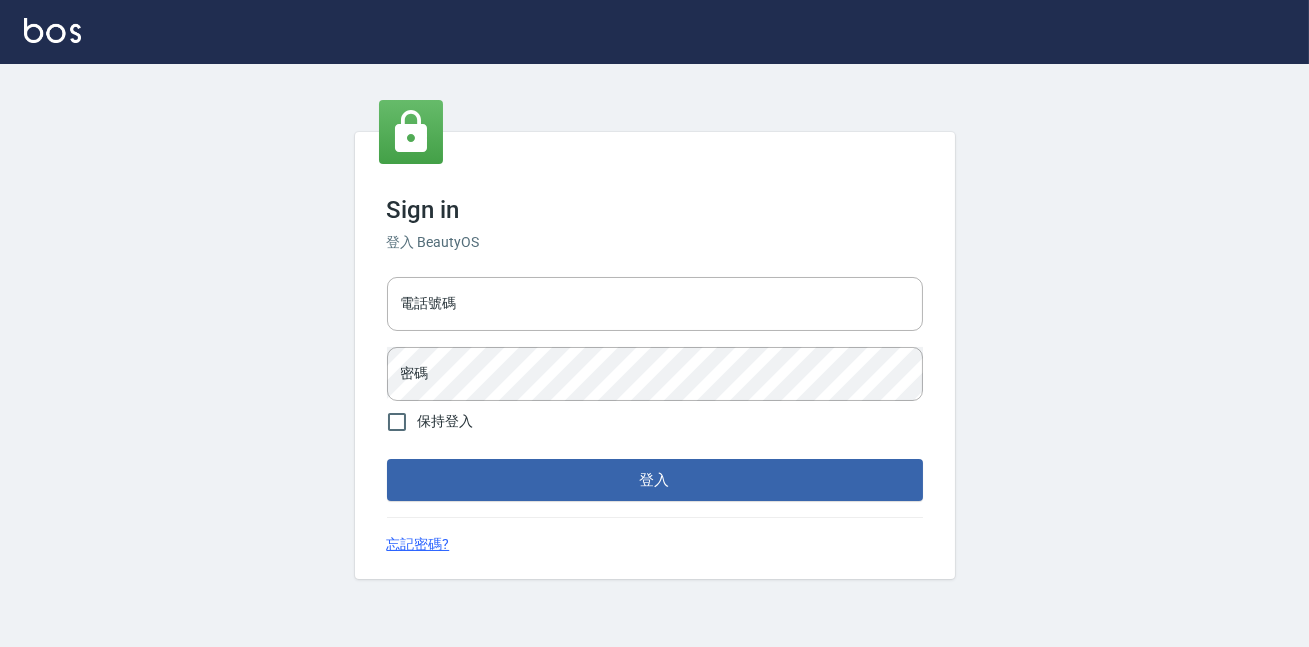 click on "電話號碼 電話號碼 密碼 密碼" at bounding box center [655, 339] 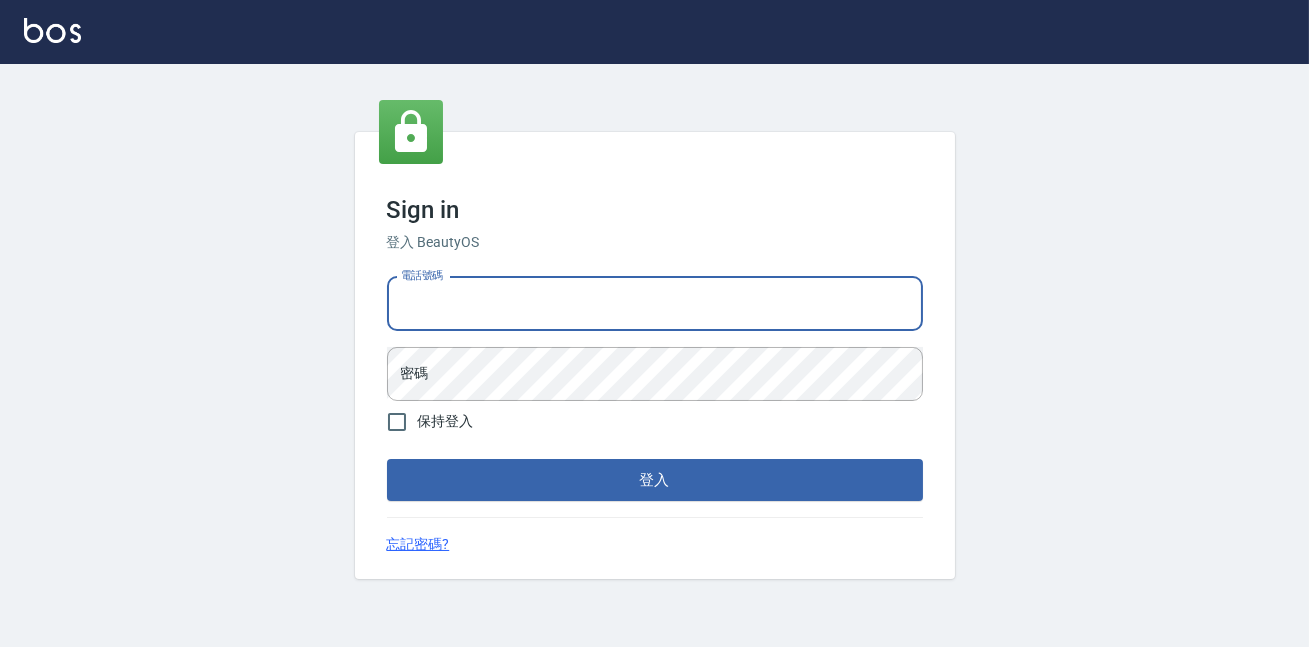 click on "電話號碼" at bounding box center (655, 304) 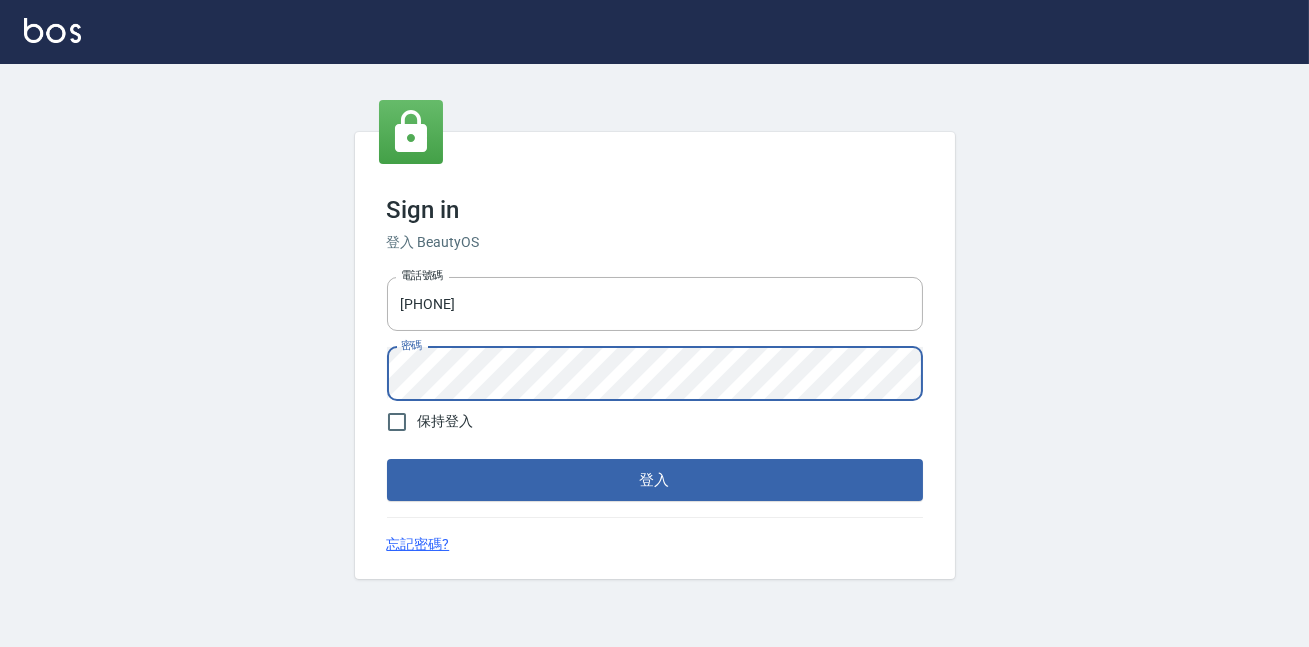 click on "登入" at bounding box center [655, 480] 